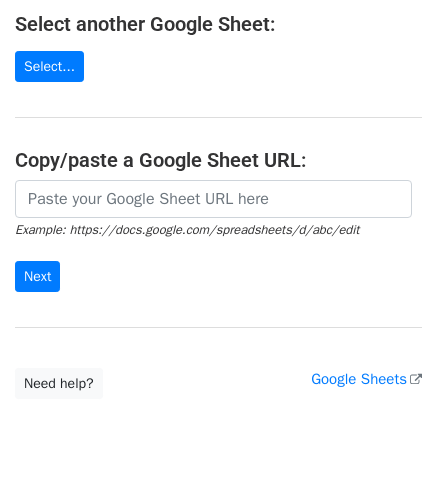scroll, scrollTop: 400, scrollLeft: 0, axis: vertical 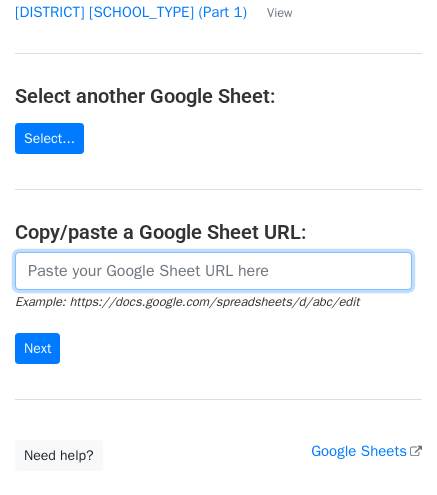 click at bounding box center (213, 271) 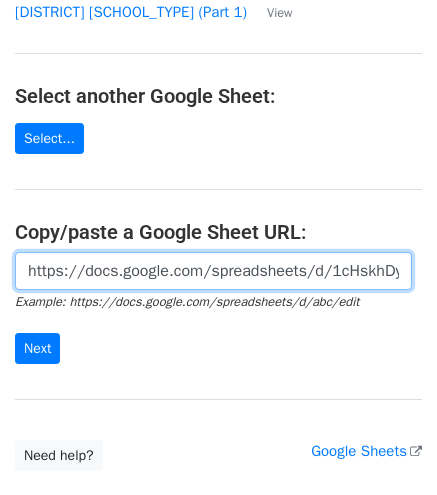 scroll, scrollTop: 0, scrollLeft: 816, axis: horizontal 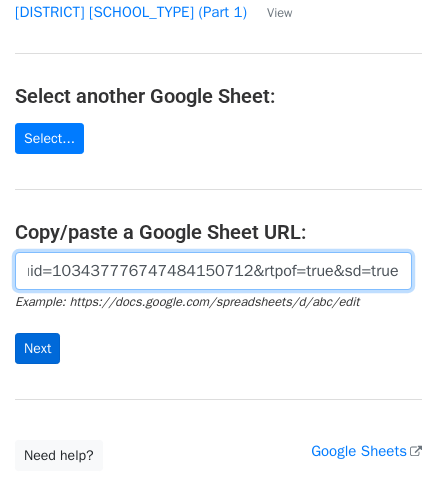 type on "https://docs.google.com/spreadsheets/d/1cHskhDyHod13rYNBH0EII5nnwrP3K43M/edit?usp=sharing&ouid=103437776747484150712&rtpof=true&sd=true" 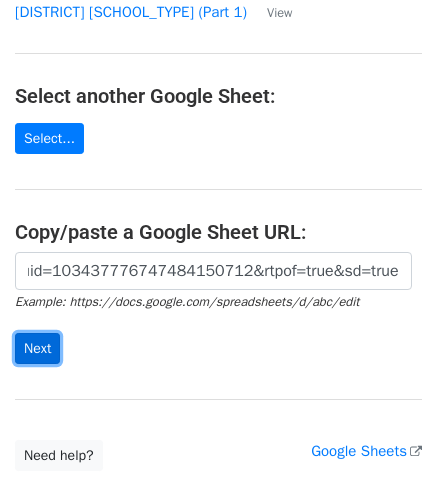 click on "Next" at bounding box center [37, 348] 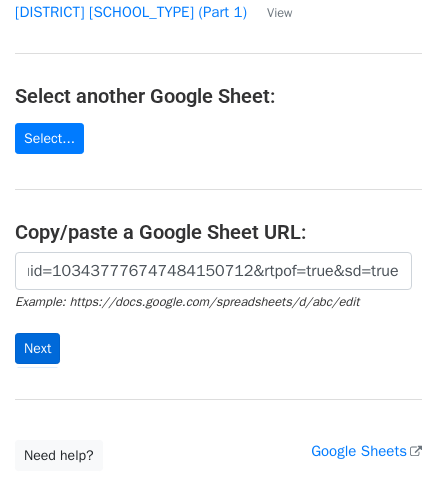 scroll, scrollTop: 0, scrollLeft: 0, axis: both 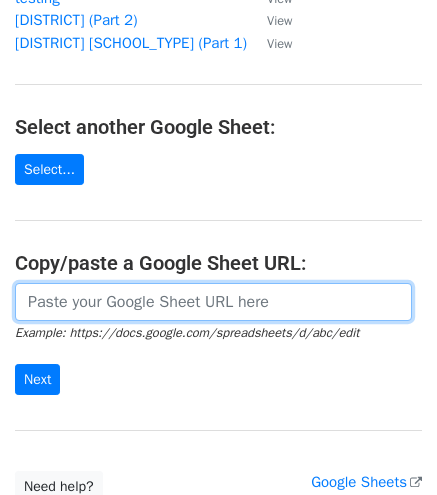 click at bounding box center [213, 302] 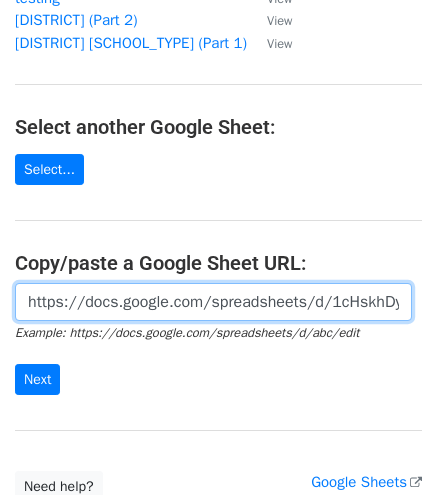 scroll, scrollTop: 0, scrollLeft: 816, axis: horizontal 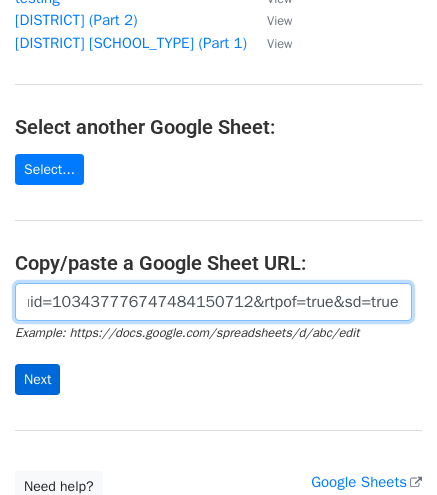 type on "https://docs.google.com/spreadsheets/d/1cHskhDyHod13rYNBH0EII5nnwrP3K43M/edit?usp=sharing&ouid=103437776747484150712&rtpof=true&sd=true" 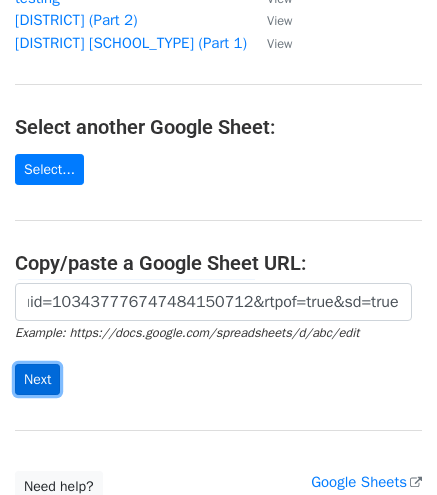 click on "Next" at bounding box center [37, 379] 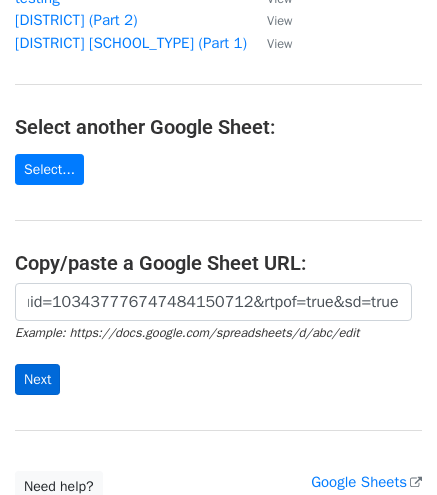scroll, scrollTop: 0, scrollLeft: 0, axis: both 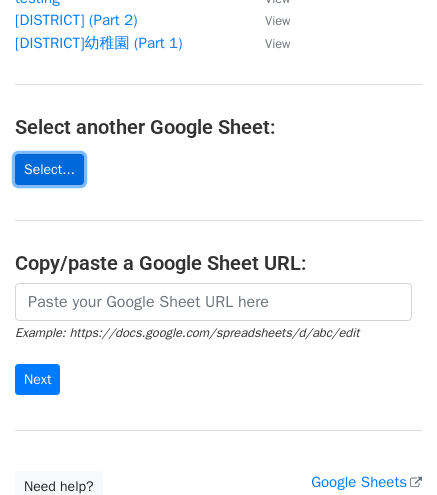 click on "Select..." at bounding box center [49, 169] 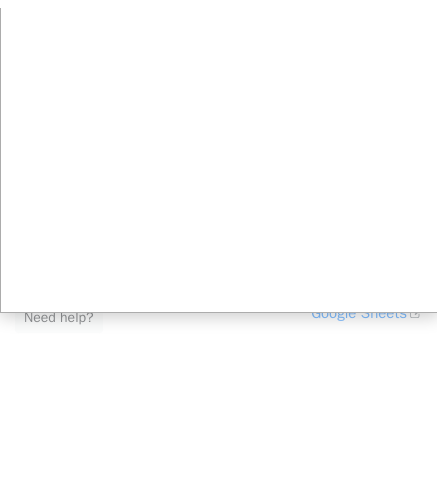 scroll, scrollTop: 277, scrollLeft: 0, axis: vertical 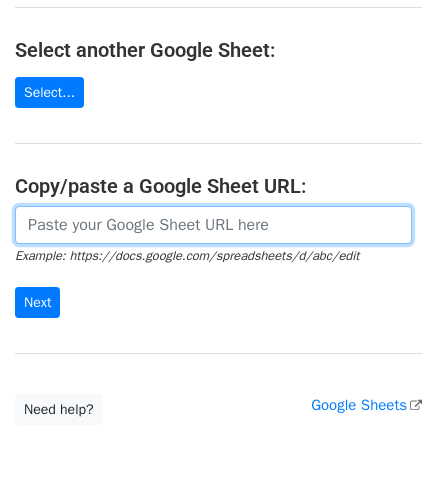 click at bounding box center (213, 225) 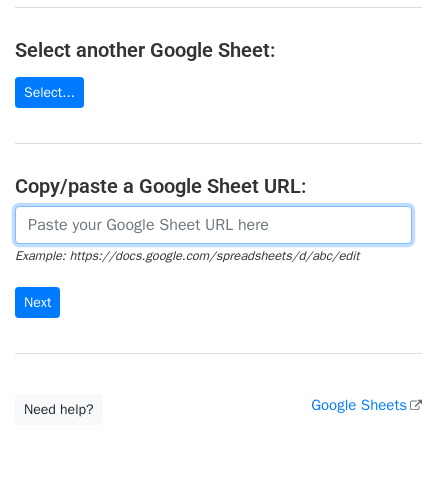 click at bounding box center (213, 225) 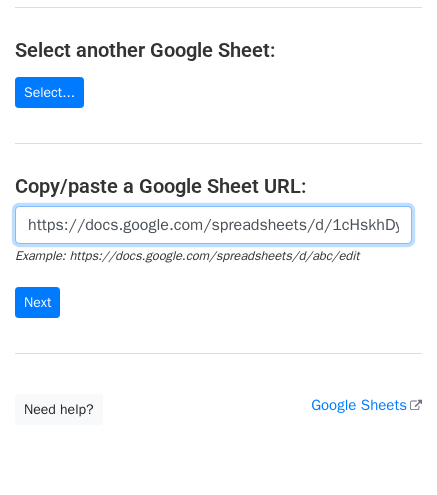 scroll, scrollTop: 0, scrollLeft: 816, axis: horizontal 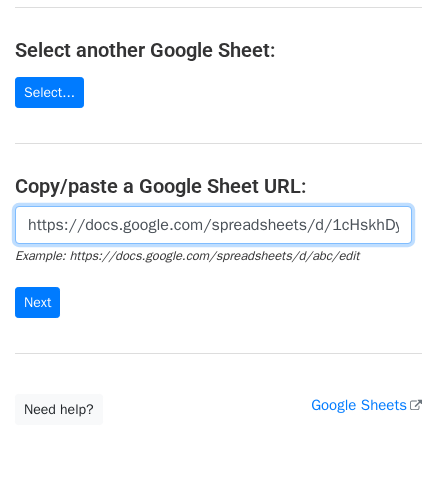 click on "https://docs.google.com/spreadsheets/d/1cHskhDyHod13rYNBH0EII5nnwrP3K43M/edit?usp=sharing&ouid=103437776747484150712&rtpof=true&sd=true" at bounding box center [213, 225] 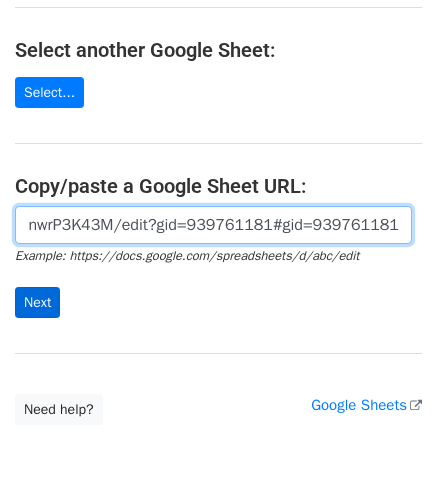 type on "https://docs.google.com/spreadsheets/d/1cHskhDyHod13rYNBH0EII5nnwrP3K43M/edit?gid=939761181#gid=939761181" 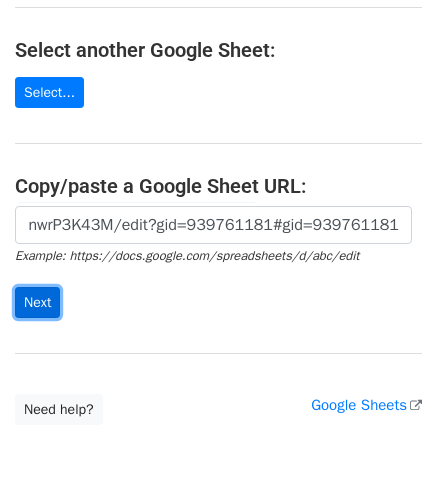 click on "Next" at bounding box center [37, 302] 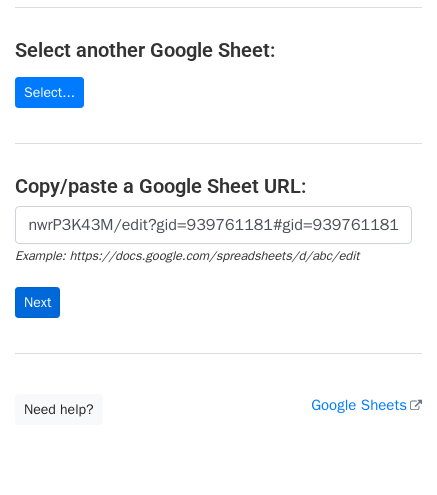 scroll, scrollTop: 0, scrollLeft: 0, axis: both 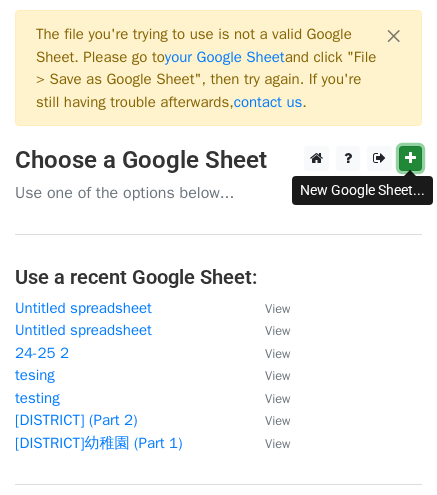 click at bounding box center (410, 158) 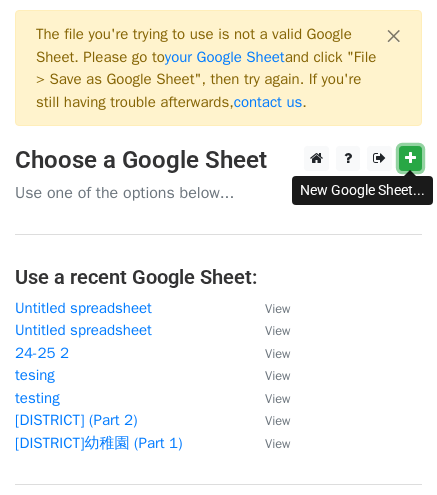 scroll, scrollTop: 100, scrollLeft: 0, axis: vertical 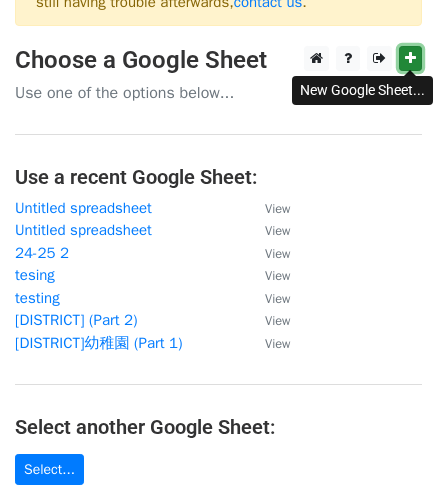 click at bounding box center [410, 58] 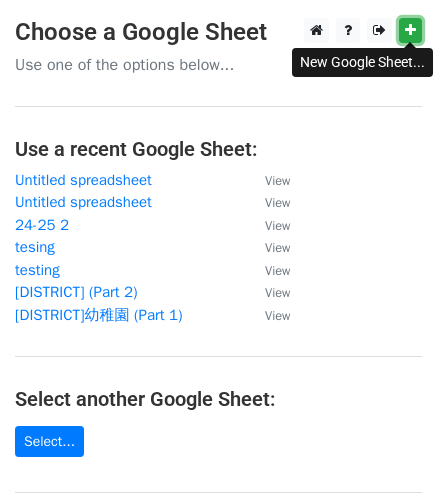 scroll, scrollTop: 100, scrollLeft: 0, axis: vertical 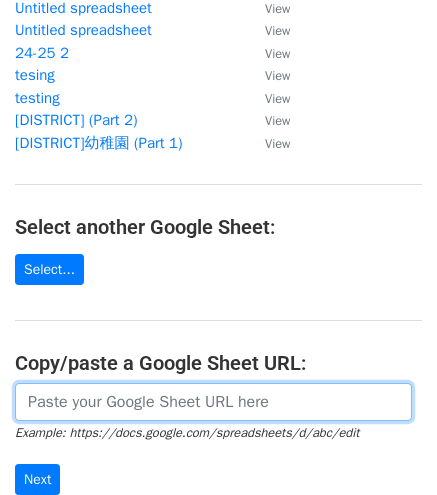 click at bounding box center (213, 402) 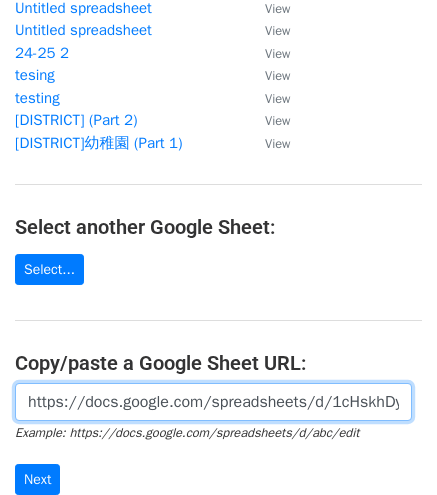 scroll, scrollTop: 0, scrollLeft: 549, axis: horizontal 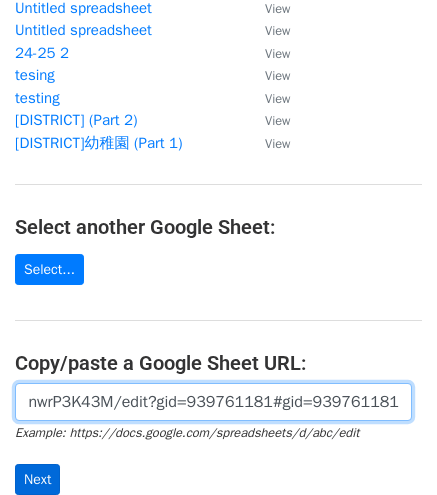 type on "https://docs.google.com/spreadsheets/d/1cHskhDyHod13rYNBH0EII5nnwrP3K43M/edit?gid=939761181#gid=939761181" 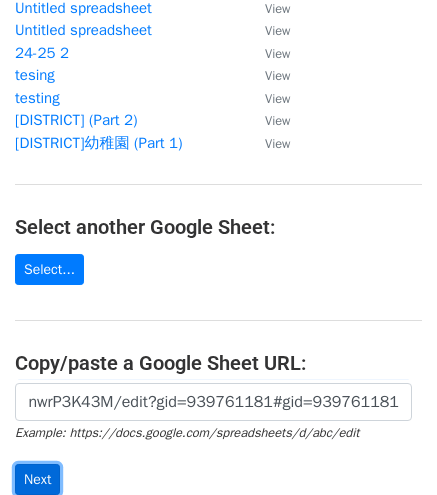 click on "Next" at bounding box center (37, 479) 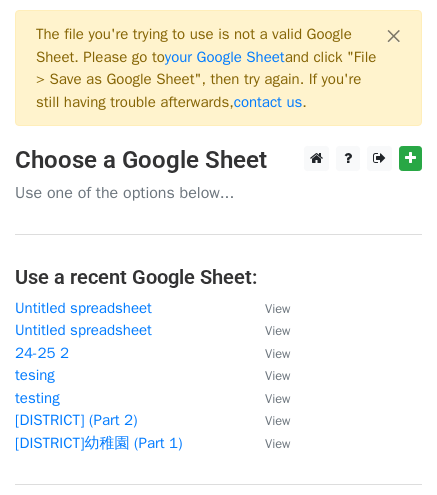 scroll, scrollTop: 0, scrollLeft: 0, axis: both 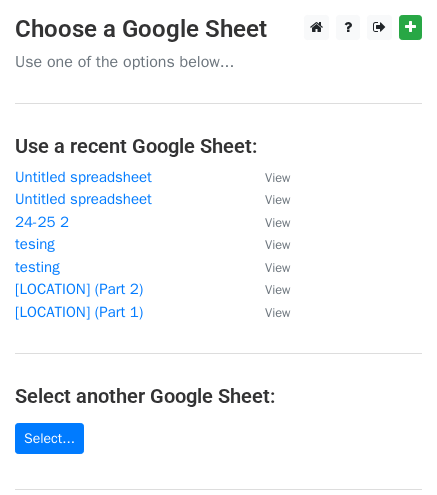 click on "Use one of the options below..." at bounding box center [218, 62] 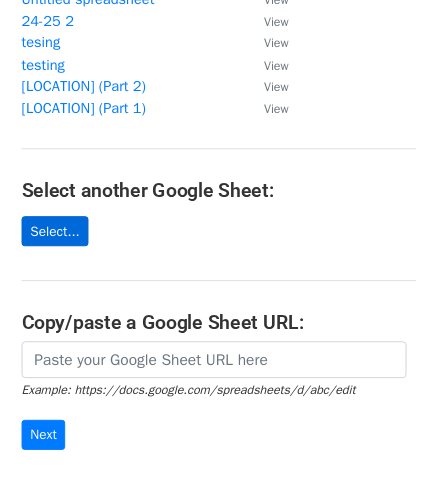 scroll, scrollTop: 300, scrollLeft: 0, axis: vertical 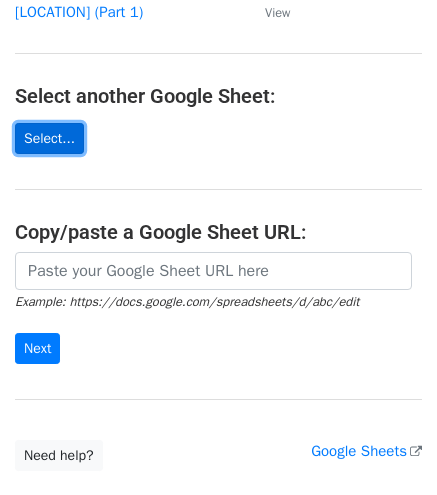 click on "Select..." at bounding box center (49, 138) 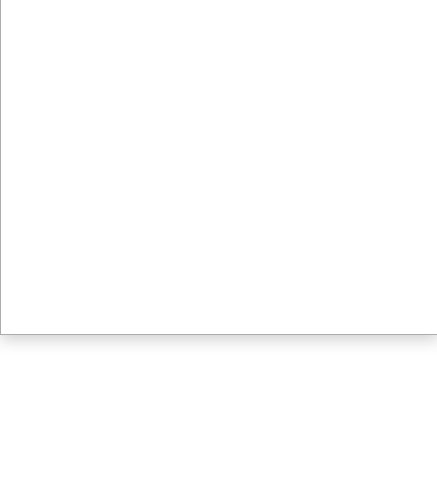 scroll, scrollTop: 247, scrollLeft: 0, axis: vertical 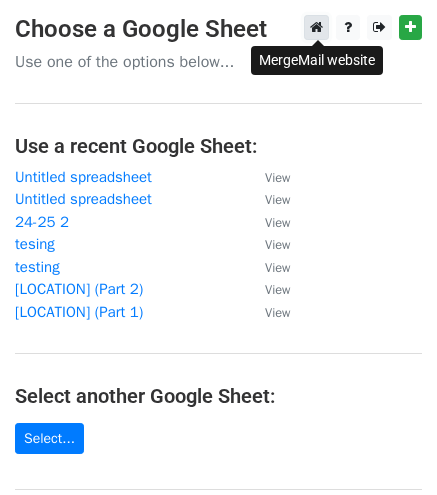 click at bounding box center [316, 27] 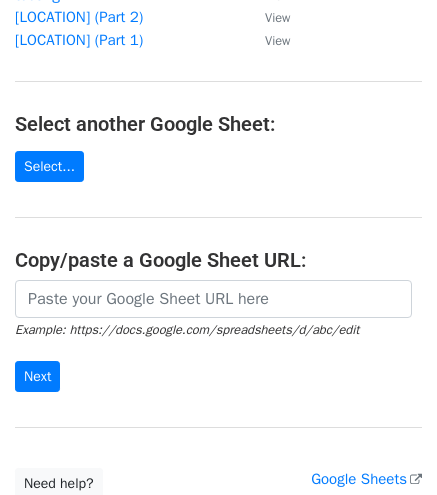scroll, scrollTop: 400, scrollLeft: 0, axis: vertical 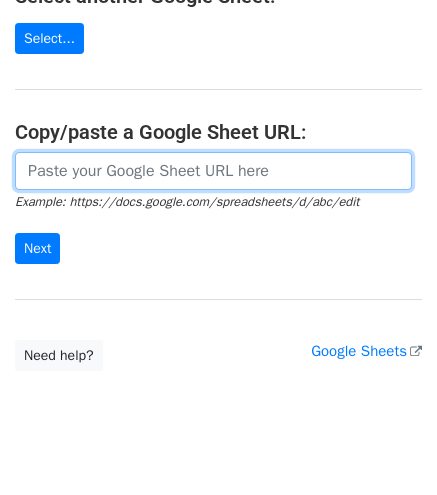 click at bounding box center [213, 171] 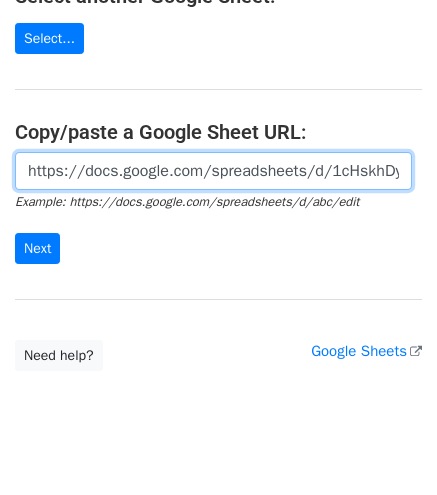 scroll, scrollTop: 0, scrollLeft: 549, axis: horizontal 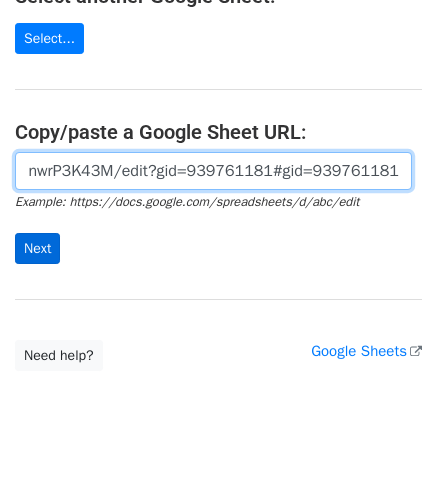 type on "https://docs.google.com/spreadsheets/d/1cHskhDyHod13rYNBH0EII5nnwrP3K43M/edit?gid=939761181#gid=939761181" 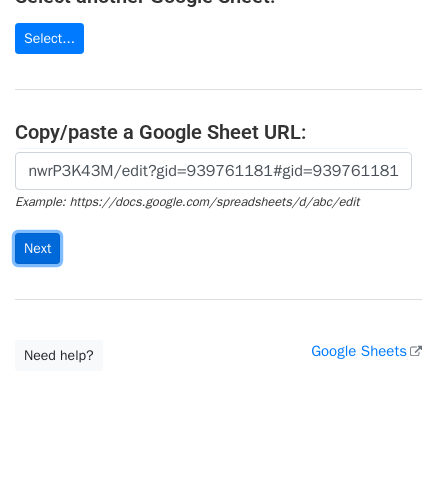 click on "Next" at bounding box center (37, 248) 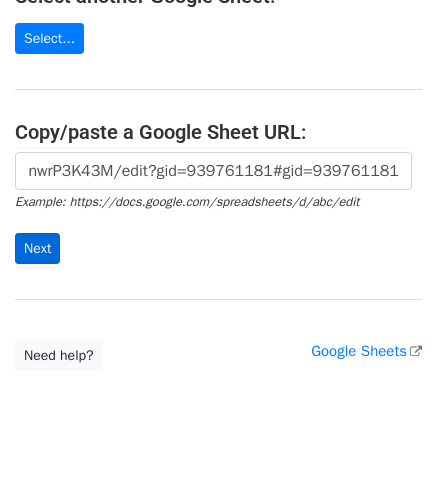 scroll, scrollTop: 0, scrollLeft: 0, axis: both 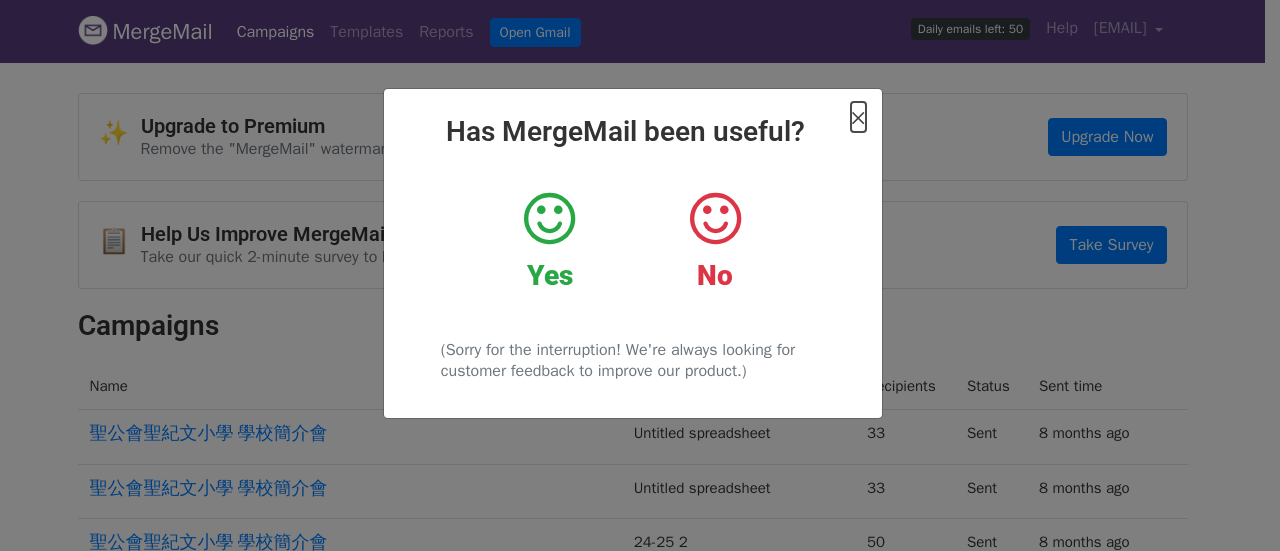 click on "×" at bounding box center [858, 117] 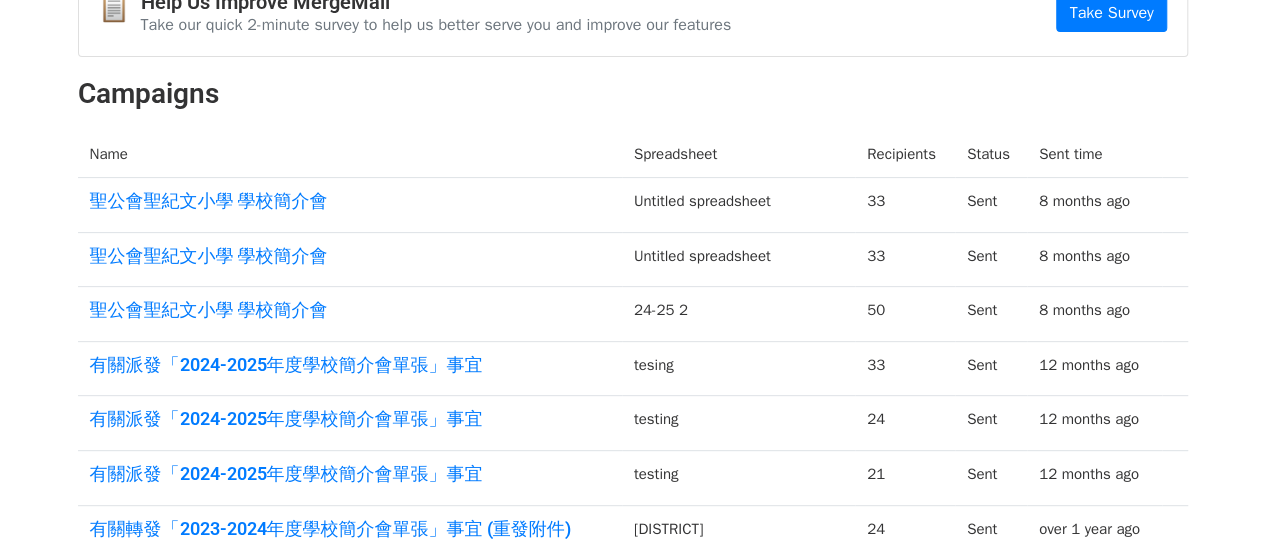 scroll, scrollTop: 300, scrollLeft: 0, axis: vertical 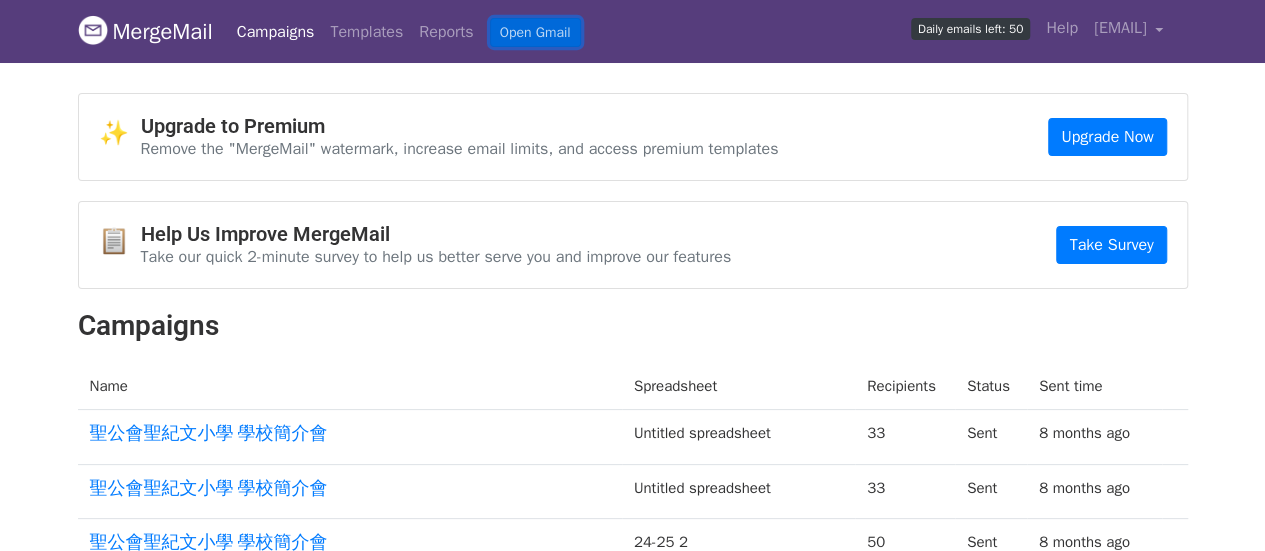 click on "Open Gmail" at bounding box center [535, 32] 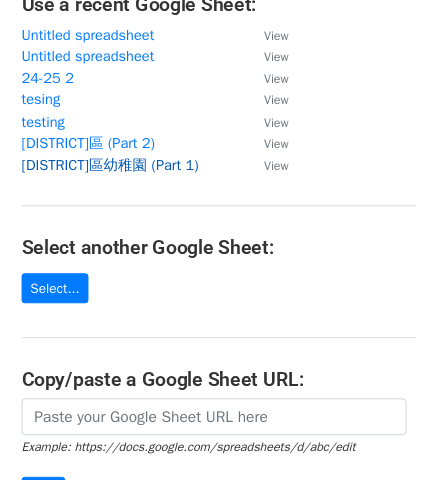 scroll, scrollTop: 300, scrollLeft: 0, axis: vertical 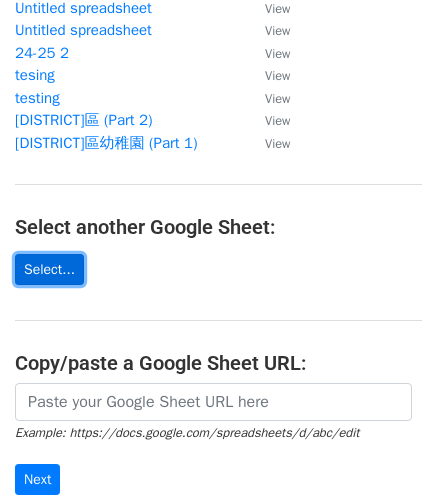 click on "Select..." at bounding box center (49, 269) 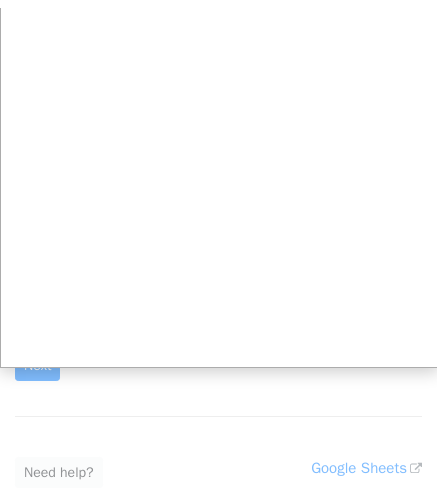 scroll, scrollTop: 479, scrollLeft: 0, axis: vertical 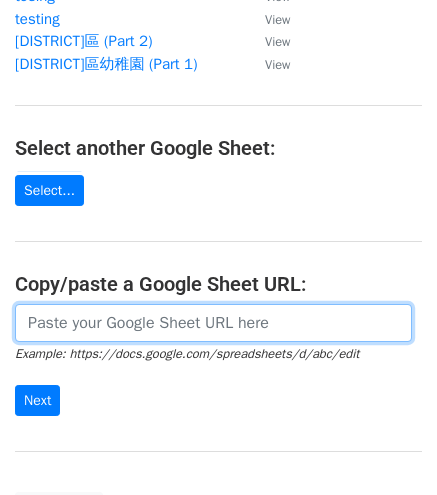 click at bounding box center [213, 323] 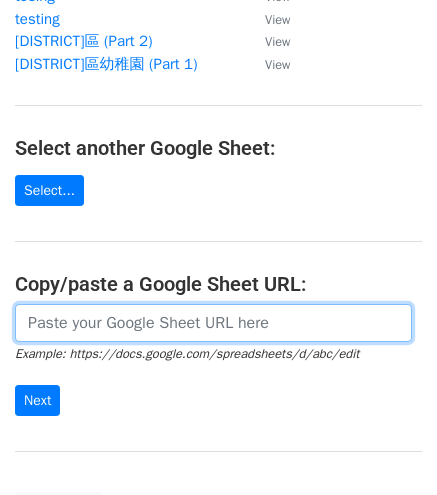 click at bounding box center (213, 323) 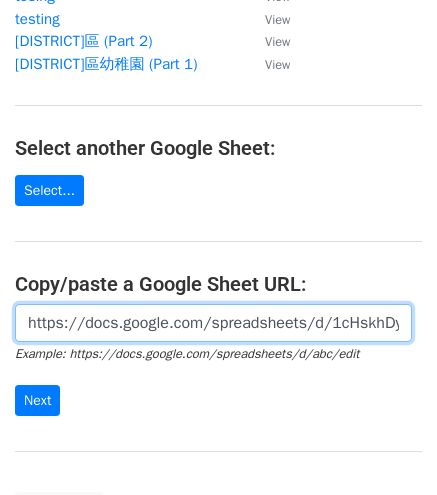 scroll, scrollTop: 0, scrollLeft: 292, axis: horizontal 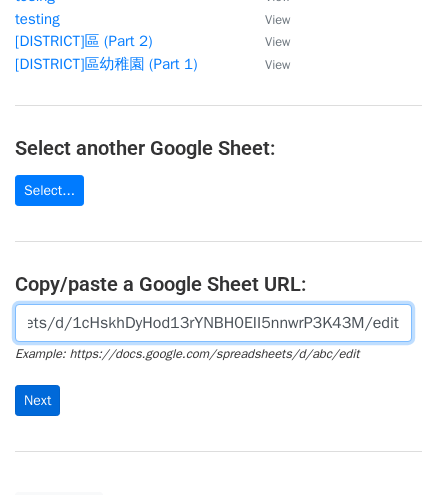 type on "https://docs.google.com/spreadsheets/d/1cHskhDyHod13rYNBH0EII5nnwrP3K43M/edit" 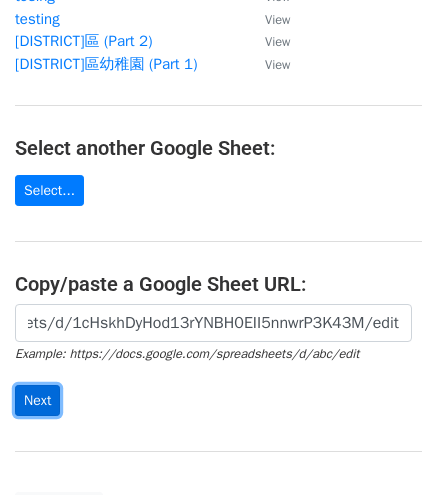 click on "Next" at bounding box center (37, 400) 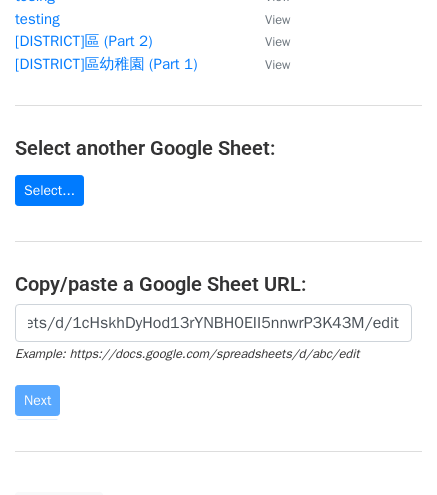 scroll, scrollTop: 0, scrollLeft: 0, axis: both 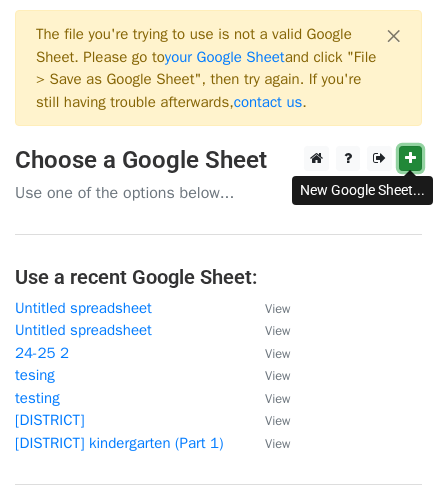 click at bounding box center (410, 158) 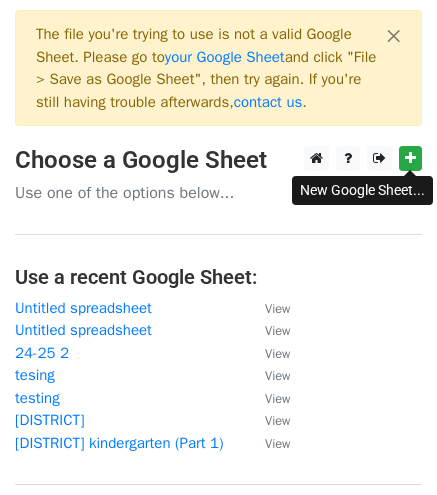 click on "Use one of the options below..." at bounding box center (218, 193) 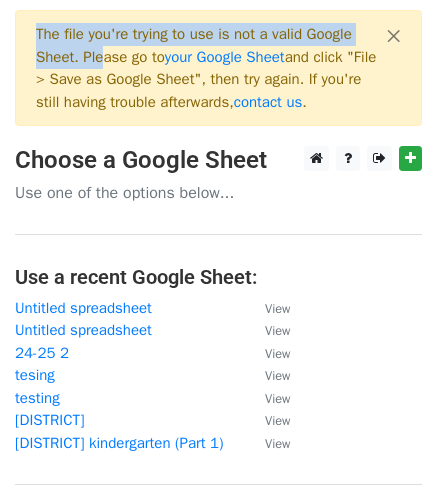 drag, startPoint x: 22, startPoint y: 27, endPoint x: 106, endPoint y: 53, distance: 87.93179 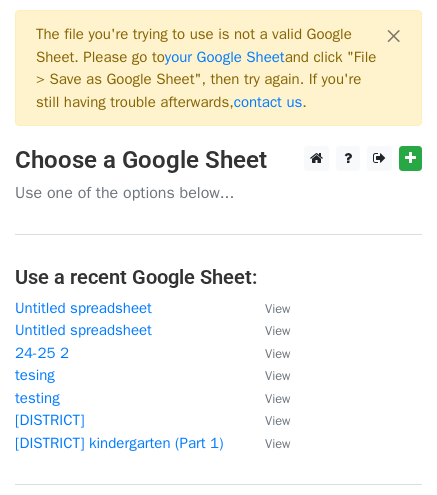 click on "The file you're trying to use is not a valid Google Sheet. Please go to  your Google Sheet  and click "File > Save as Google Sheet", then try again. If you're still having trouble afterwards,  contact us ." at bounding box center [208, 68] 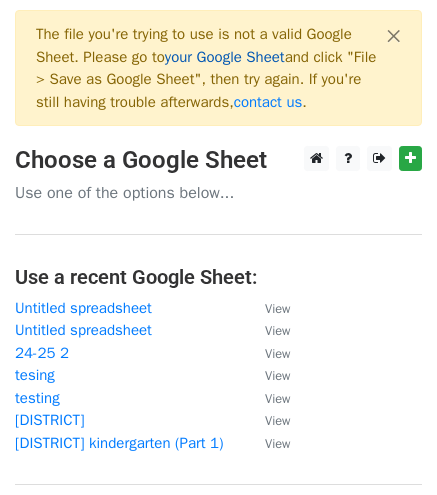 click on "your Google Sheet" at bounding box center (225, 57) 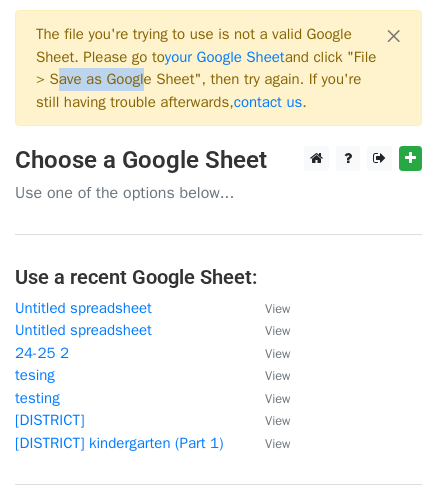 drag, startPoint x: 88, startPoint y: 76, endPoint x: 178, endPoint y: 71, distance: 90.13878 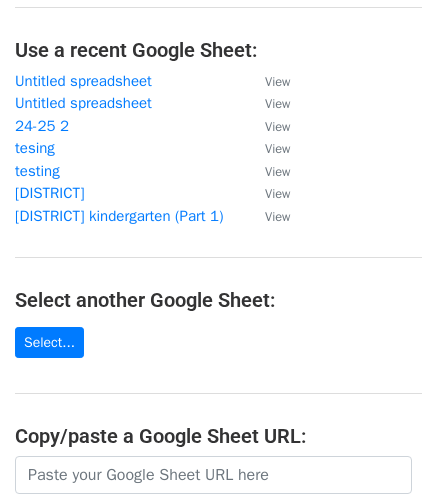 scroll, scrollTop: 500, scrollLeft: 0, axis: vertical 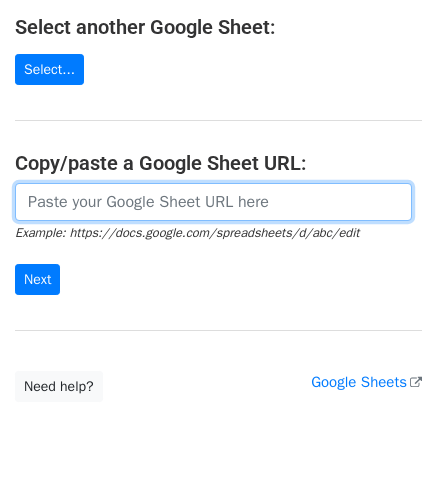 click at bounding box center (213, 202) 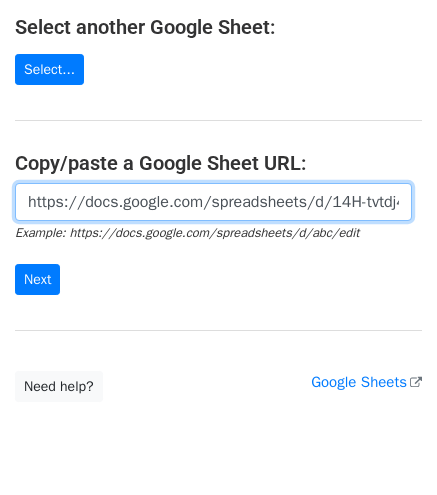 scroll, scrollTop: 0, scrollLeft: 482, axis: horizontal 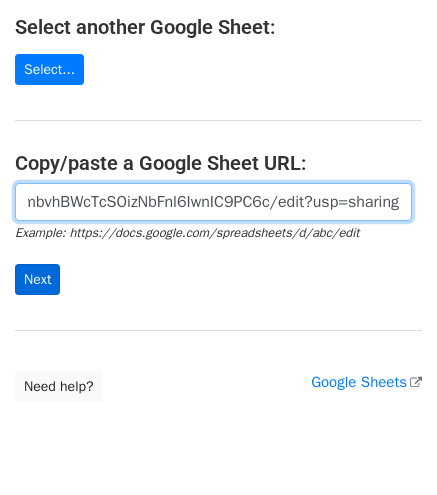 type on "https://docs.google.com/spreadsheets/d/14H-tvtdj4QgnlmmbvhBWcTcSOizNbFnl6IwnIC9PC6c/edit?usp=sharing" 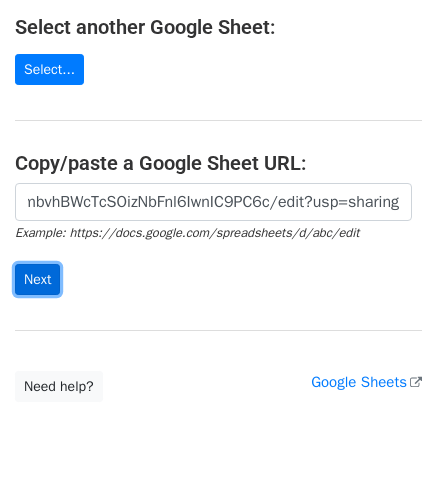 click on "Next" at bounding box center [37, 279] 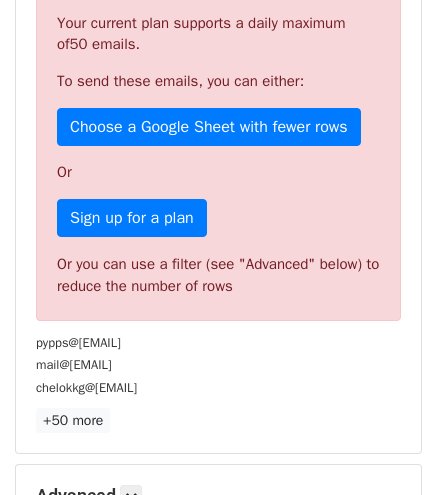 scroll, scrollTop: 366, scrollLeft: 0, axis: vertical 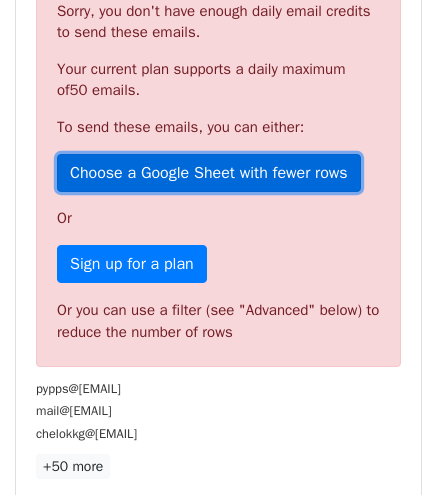 click on "Choose a Google Sheet with fewer rows" at bounding box center (209, 173) 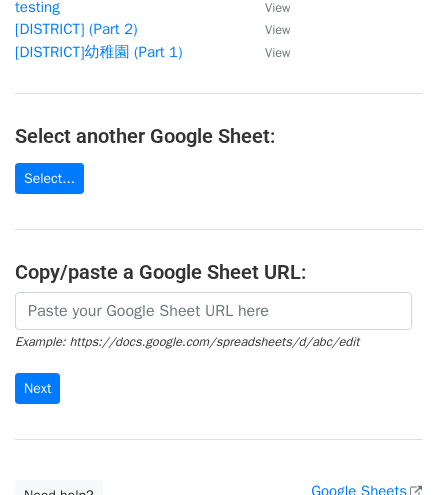 scroll, scrollTop: 300, scrollLeft: 0, axis: vertical 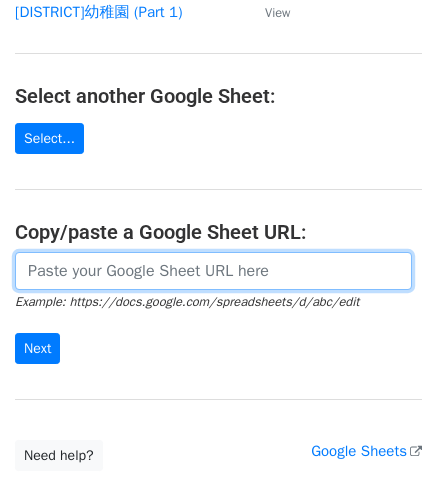 click at bounding box center [213, 271] 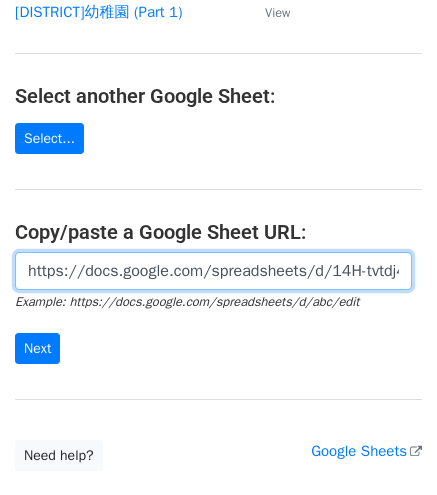 scroll, scrollTop: 0, scrollLeft: 482, axis: horizontal 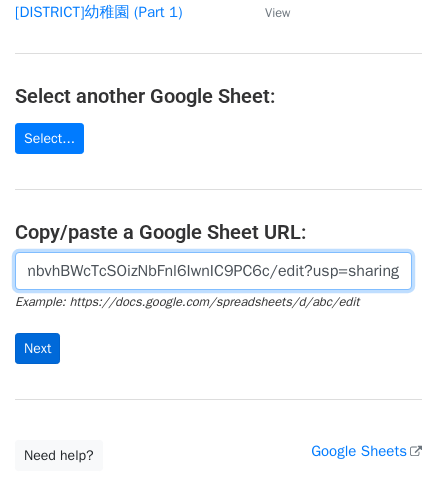 type on "https://docs.google.com/spreadsheets/d/14H-tvtdj4QgnlmmbvhBWcTcSOizNbFnl6IwnIC9PC6c/edit?usp=sharing" 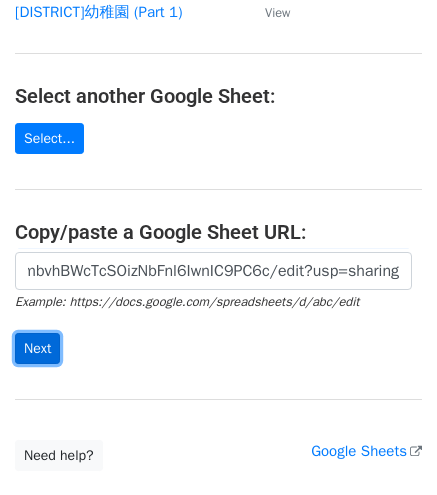 click on "Next" at bounding box center [37, 348] 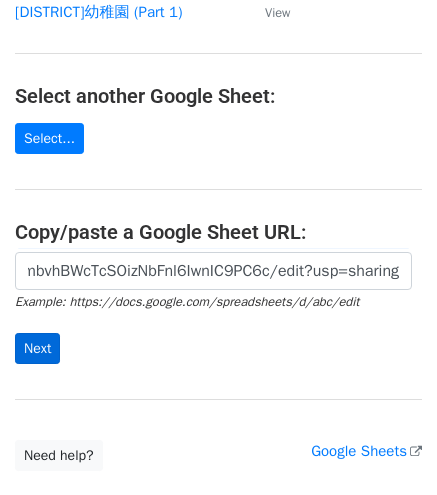 scroll, scrollTop: 0, scrollLeft: 0, axis: both 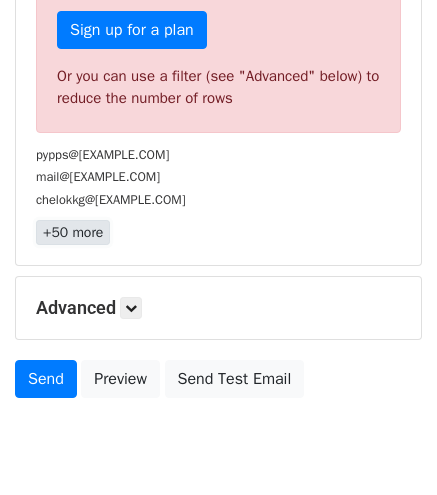 click on "+50 more" at bounding box center (73, 232) 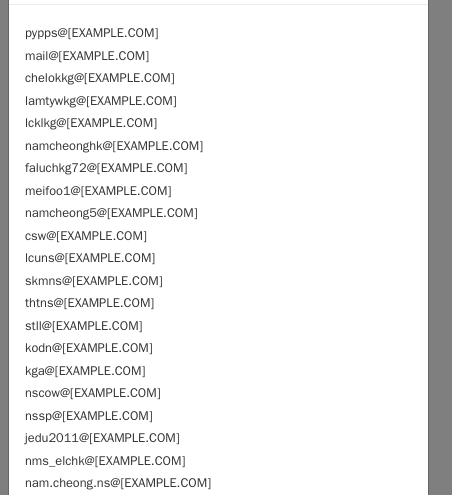 scroll, scrollTop: 0, scrollLeft: 0, axis: both 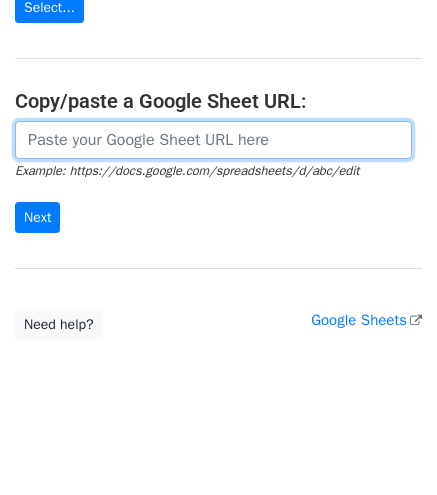 click at bounding box center [213, 140] 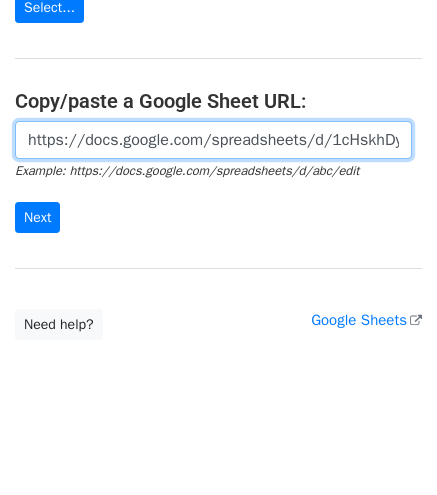 scroll, scrollTop: 0, scrollLeft: 816, axis: horizontal 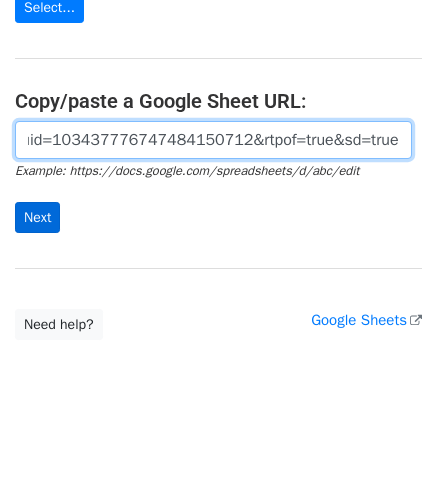 type on "https://docs.google.com/spreadsheets/d/1cHskhDyHod13rYNBH0EII5nnwrP3K43M/edit?usp=sharing&ouid=103437776747484150712&rtpof=true&sd=true" 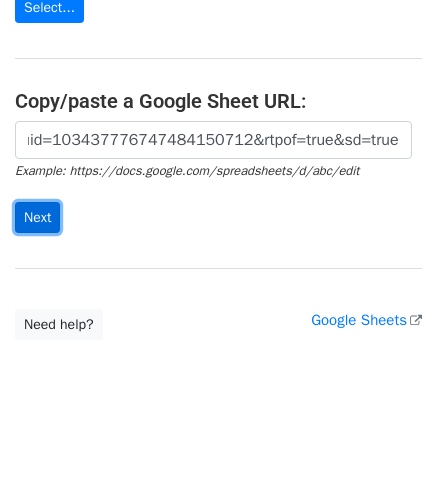 click on "Next" at bounding box center (37, 217) 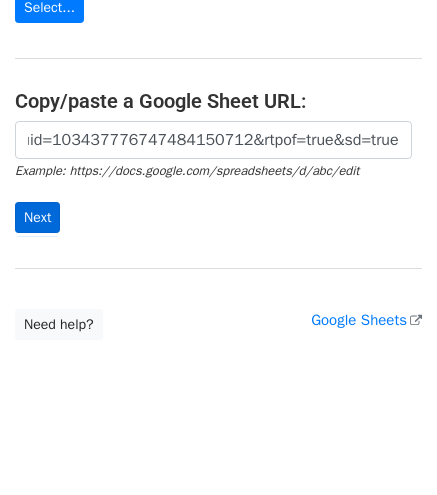scroll, scrollTop: 0, scrollLeft: 0, axis: both 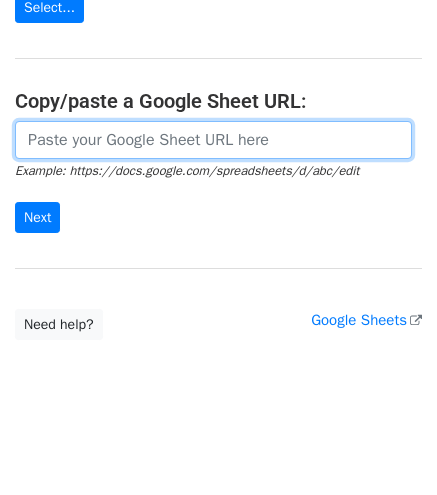 click at bounding box center [213, 140] 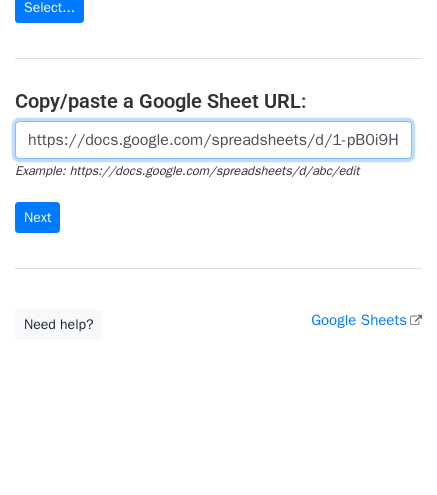 scroll, scrollTop: 0, scrollLeft: 512, axis: horizontal 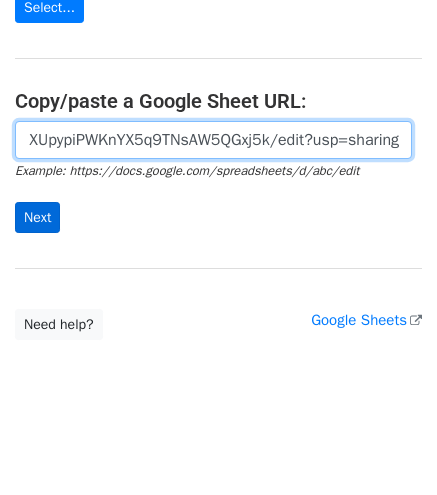 type on "https://docs.google.com/spreadsheets/d/1-pB0i9HAGGz2nOfUXUpypiPWKnYX5q9TNsAW5QGxj5k/edit?usp=sharing" 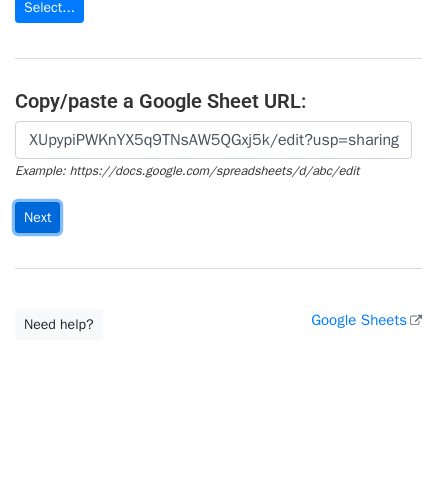 click on "Next" at bounding box center [37, 217] 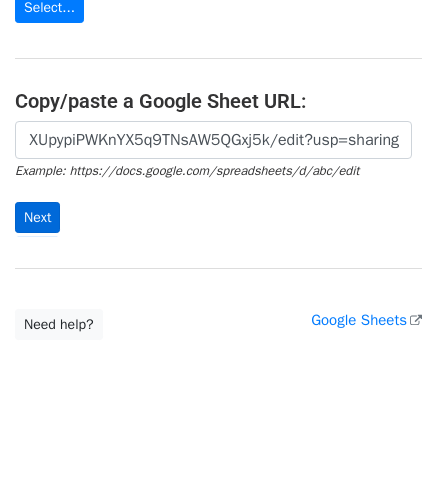 scroll, scrollTop: 0, scrollLeft: 0, axis: both 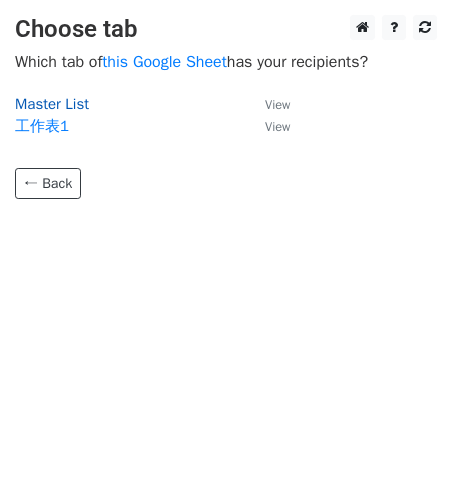 click on "Master List" at bounding box center [52, 104] 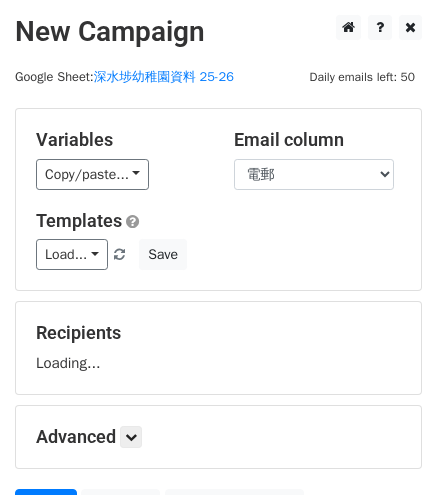 scroll, scrollTop: 0, scrollLeft: 0, axis: both 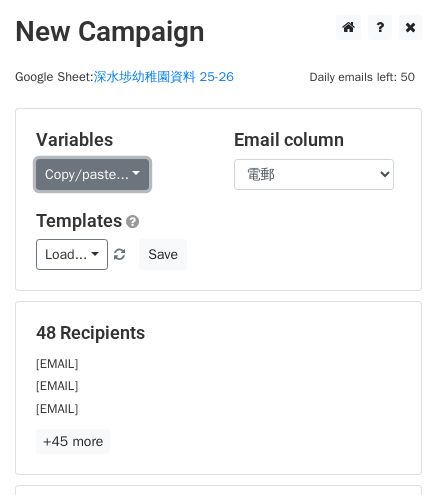 click on "Copy/paste..." at bounding box center (92, 174) 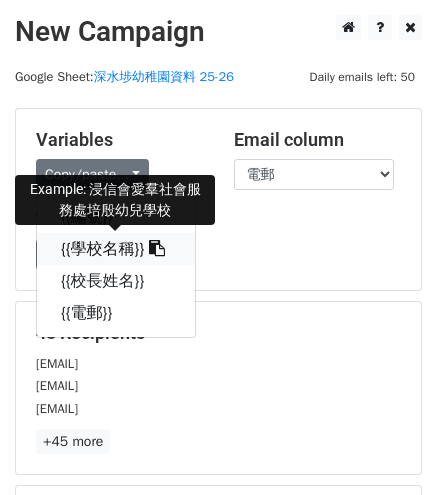 click on "{{學校名稱}}" at bounding box center [116, 249] 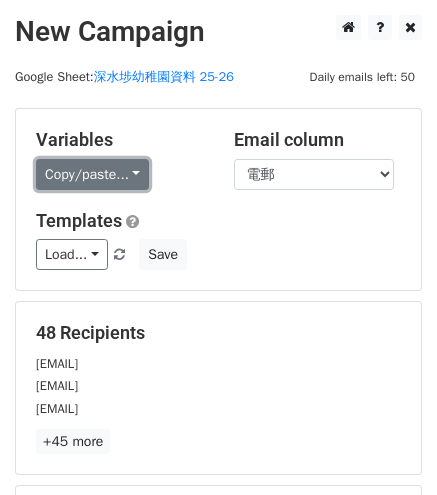 click on "Copy/paste..." at bounding box center [92, 174] 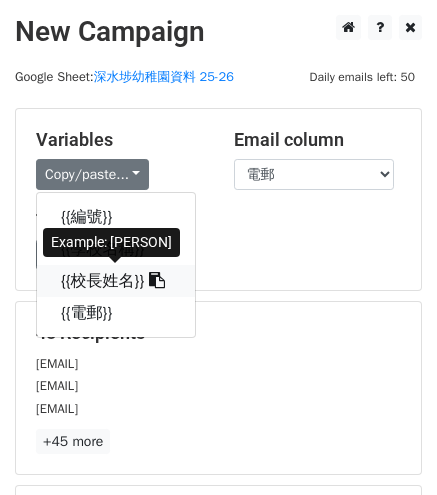 click on "{{校長姓名}}" at bounding box center [116, 281] 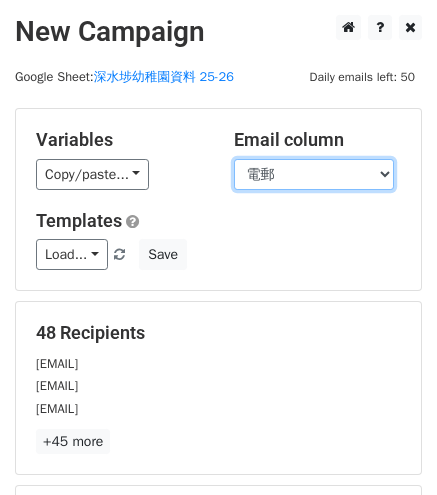 click on "編號
學校名稱
校長姓名
電郵" at bounding box center [314, 174] 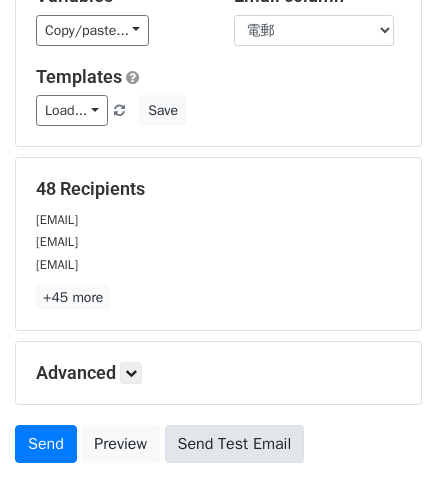 scroll, scrollTop: 277, scrollLeft: 0, axis: vertical 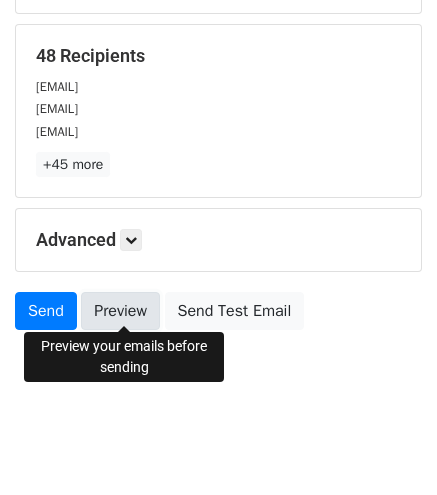 click on "Preview" at bounding box center [120, 311] 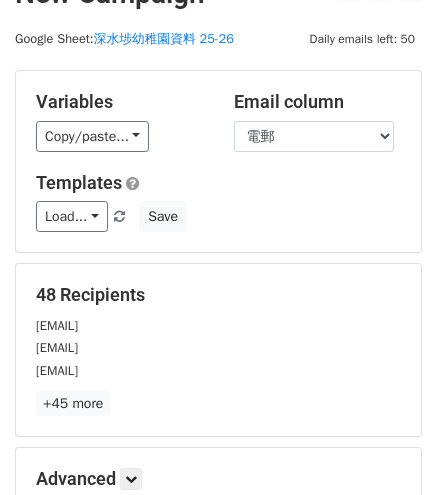 scroll, scrollTop: 0, scrollLeft: 0, axis: both 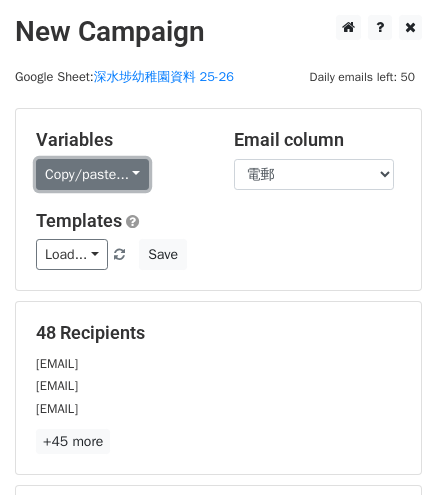 click on "Copy/paste..." at bounding box center [92, 174] 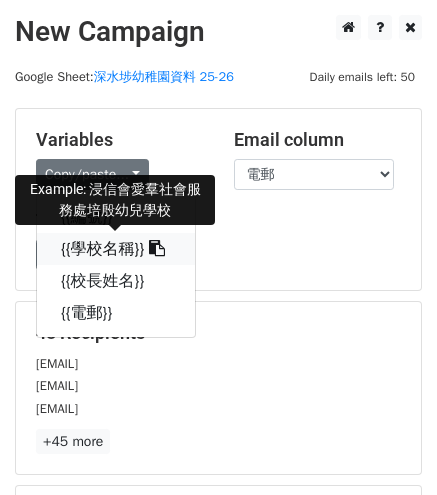 click on "{{學校名稱}}" at bounding box center [116, 249] 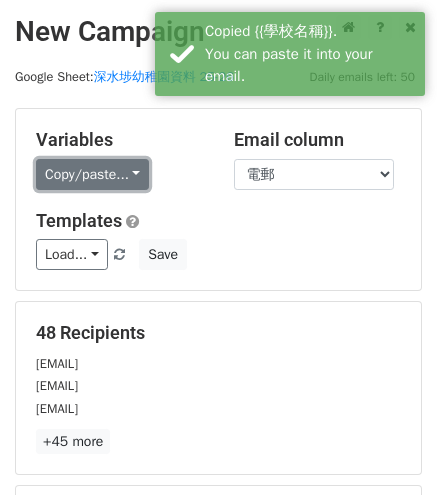 click on "Copy/paste..." at bounding box center [92, 174] 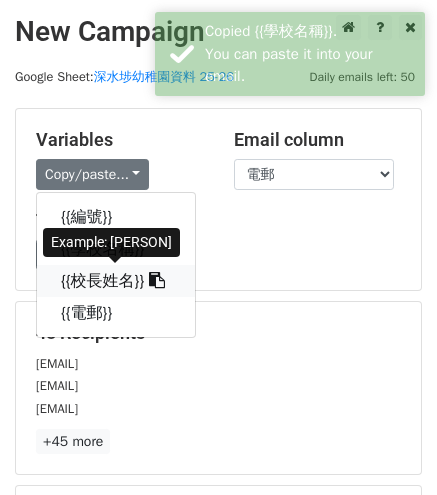 click on "{{校長姓名}}" at bounding box center (116, 281) 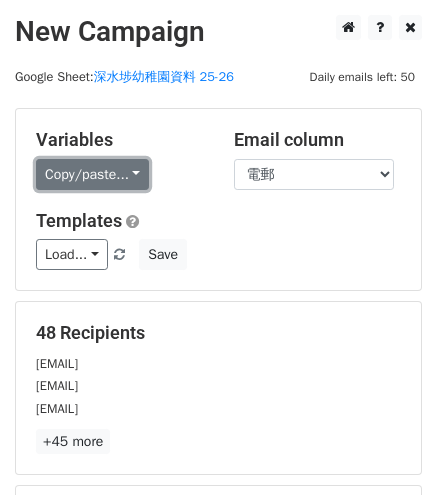 click on "Copy/paste..." at bounding box center [92, 174] 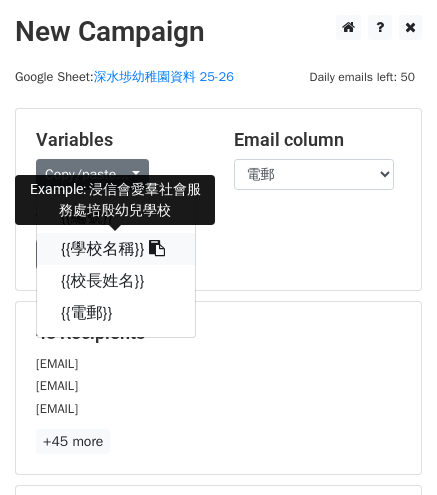 click on "{{學校名稱}}" at bounding box center [116, 249] 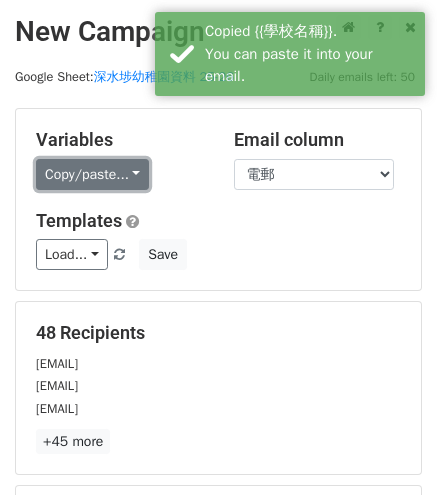 click on "Copy/paste..." at bounding box center (92, 174) 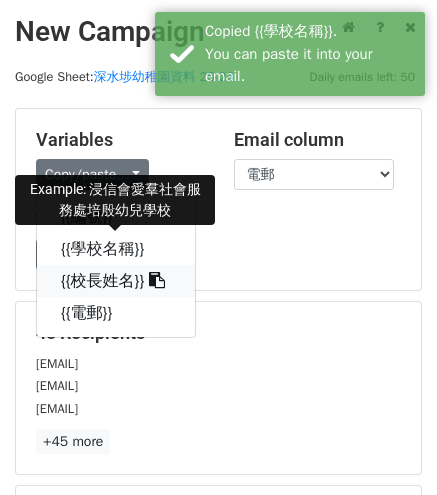 click on "{{校長姓名}}" at bounding box center (116, 281) 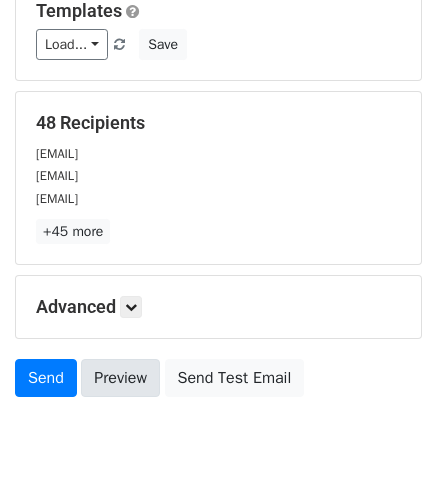 scroll, scrollTop: 277, scrollLeft: 0, axis: vertical 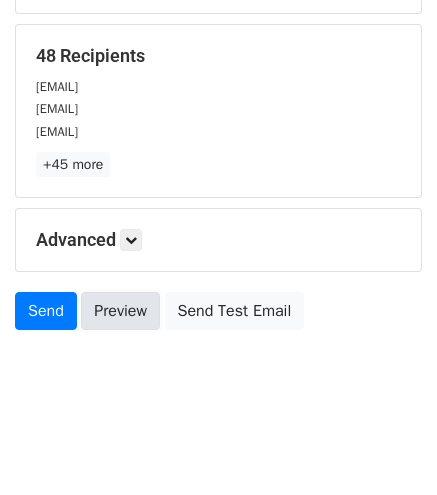 click on "Preview" at bounding box center (120, 311) 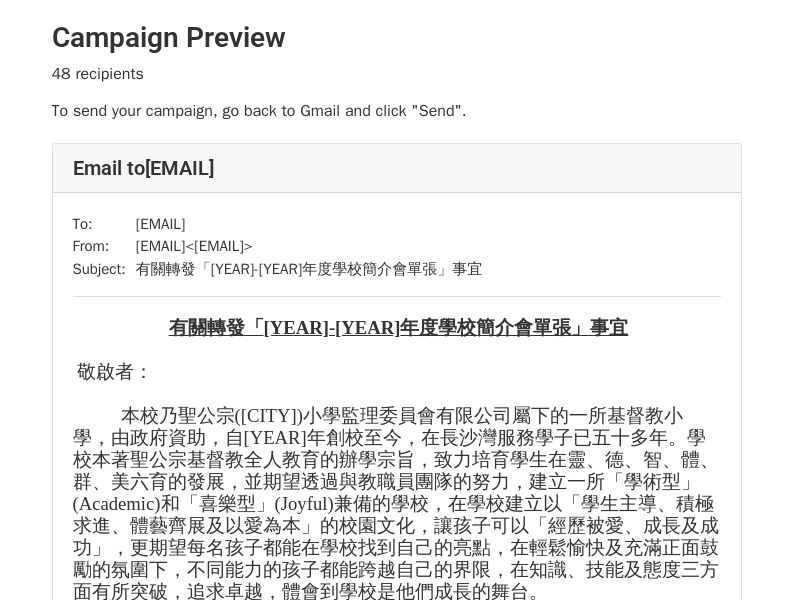 scroll, scrollTop: 500, scrollLeft: 0, axis: vertical 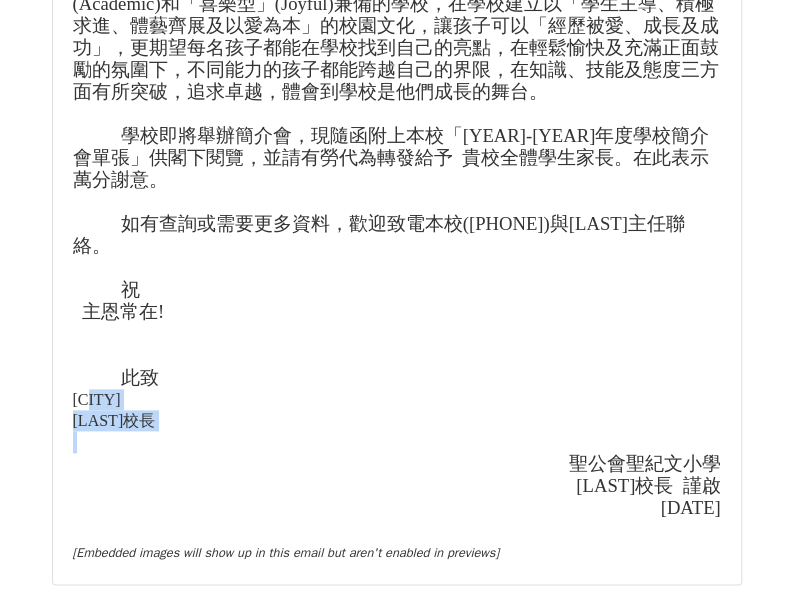 click on "有關轉發「 2025-2026 年度學校簡介會單張」事宜
敬啟者：
本校乃聖公宗 ( 香港 ) 小學監理委員會有限公司屬下的一所基督教小學，由政府資助，自 1969 年創校至今，在長沙灣服務學子已五十多年。學校本著聖公宗基督教全人教育的辦學宗旨，致力培育學生在靈、德、智、體、群、美六育的發展，並期望透過與教職員團隊的努力，建立一所「學術型」 (Academic)  和「喜樂型」 (Joyful)  兼備的學校，在學校建立以「學生主導、積極求進、體藝齊展及以愛為本」的校園文化，讓孩子可以「經歷被愛、成長及成功」，更期望每名孩子都能在學校找到自己的亮點，在輕鬆愉快及充滿正面鼓勵的氛圍下，不同能力的孩子都能跨越自己的界限，在知識、技能及態度三方面有所突破，追求卓越，體會到學校是他們成長的舞台。
2025-2026
([PHONE])
!" at bounding box center (397, 190) 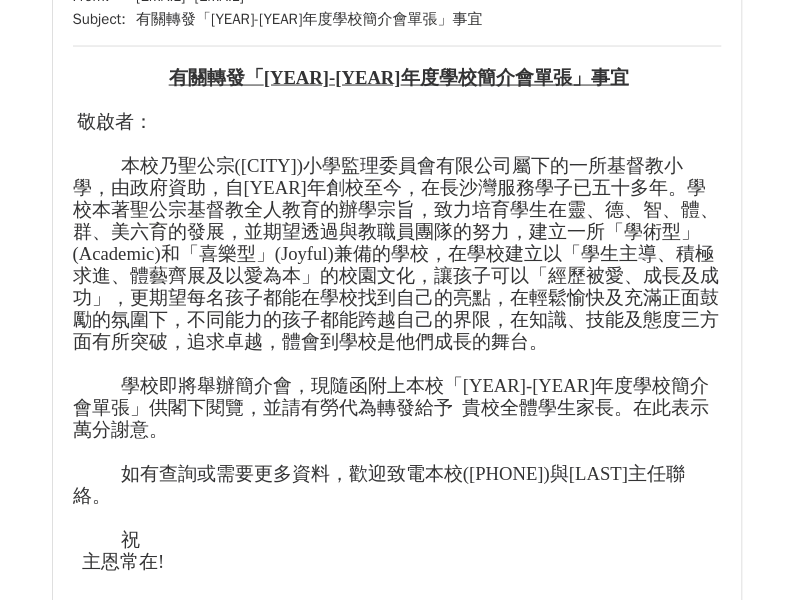 scroll, scrollTop: 1300, scrollLeft: 0, axis: vertical 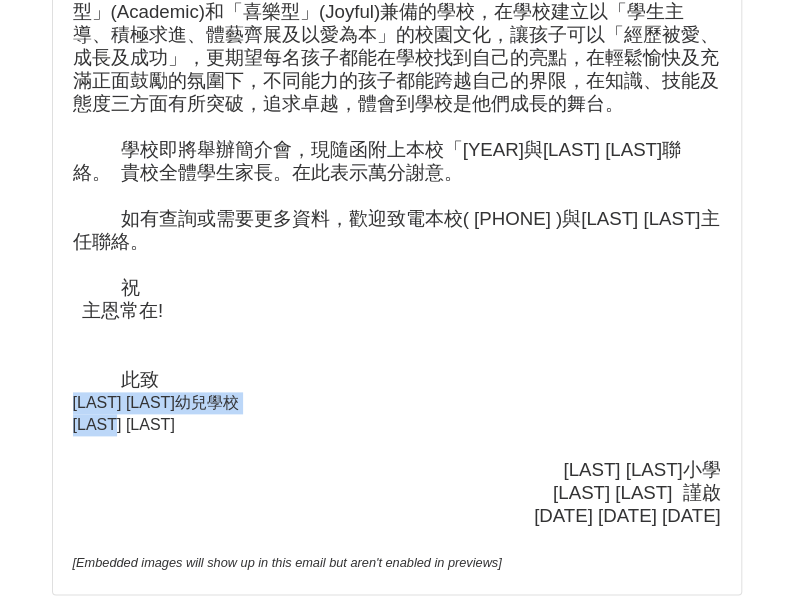 drag, startPoint x: 73, startPoint y: 425, endPoint x: 173, endPoint y: 449, distance: 102.83968 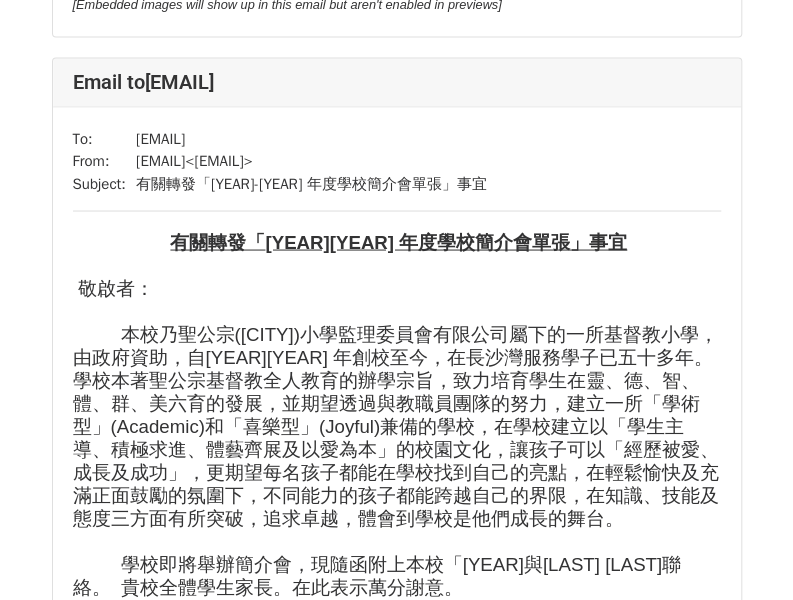scroll, scrollTop: 1000, scrollLeft: 0, axis: vertical 